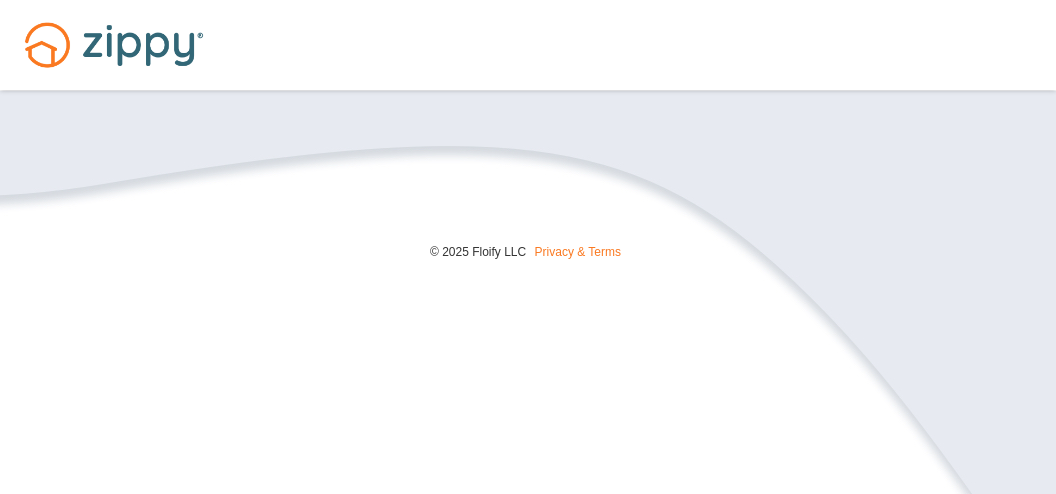 scroll, scrollTop: 0, scrollLeft: 0, axis: both 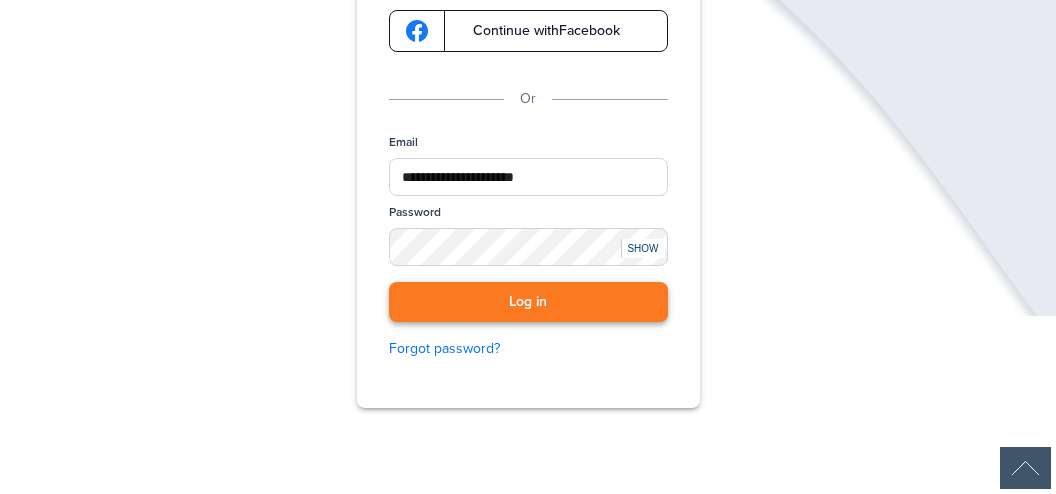 click on "Log in" at bounding box center [528, 302] 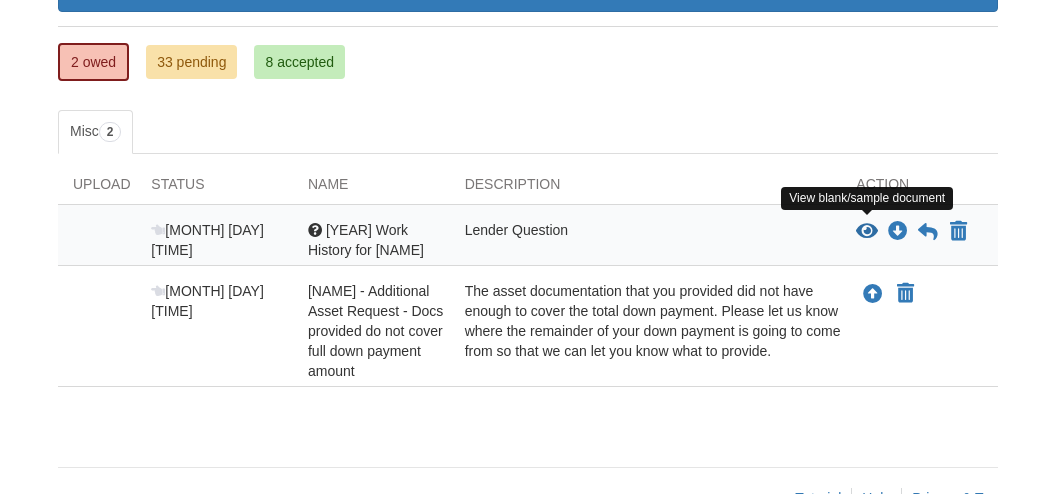 scroll, scrollTop: 323, scrollLeft: 0, axis: vertical 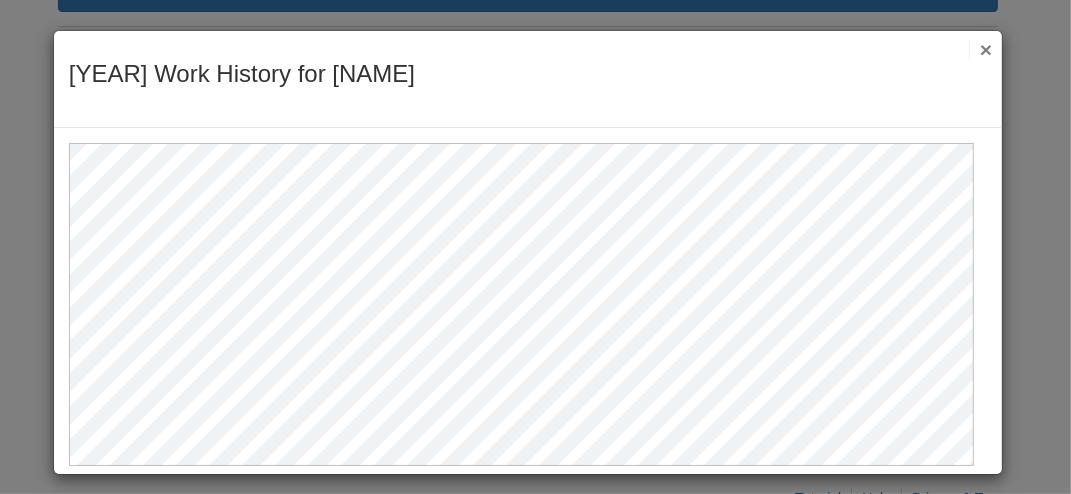 click on "×" at bounding box center (980, 49) 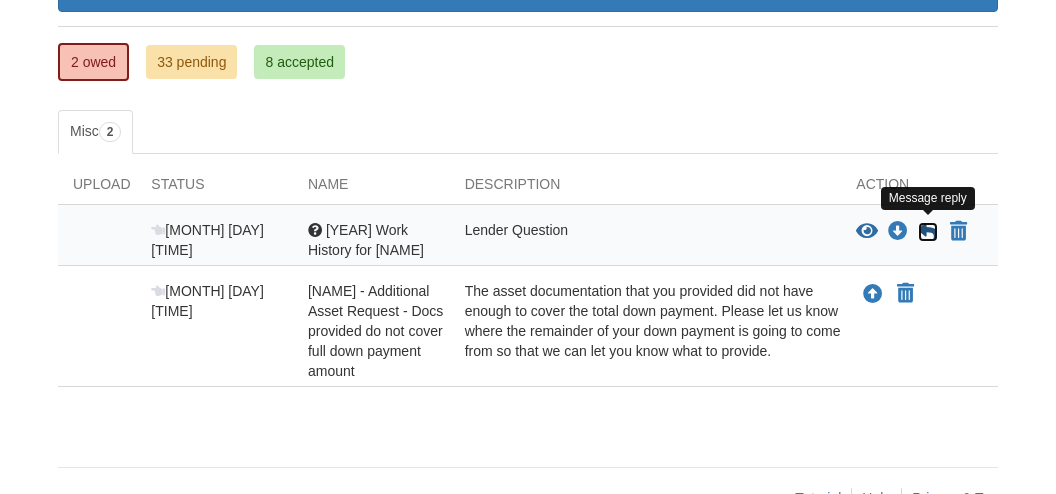 click at bounding box center (928, 232) 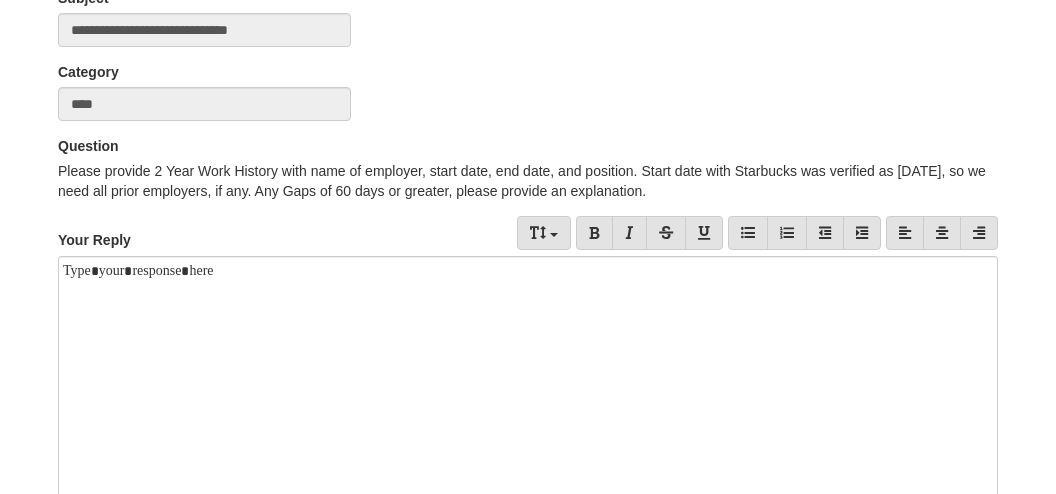 scroll, scrollTop: 233, scrollLeft: 0, axis: vertical 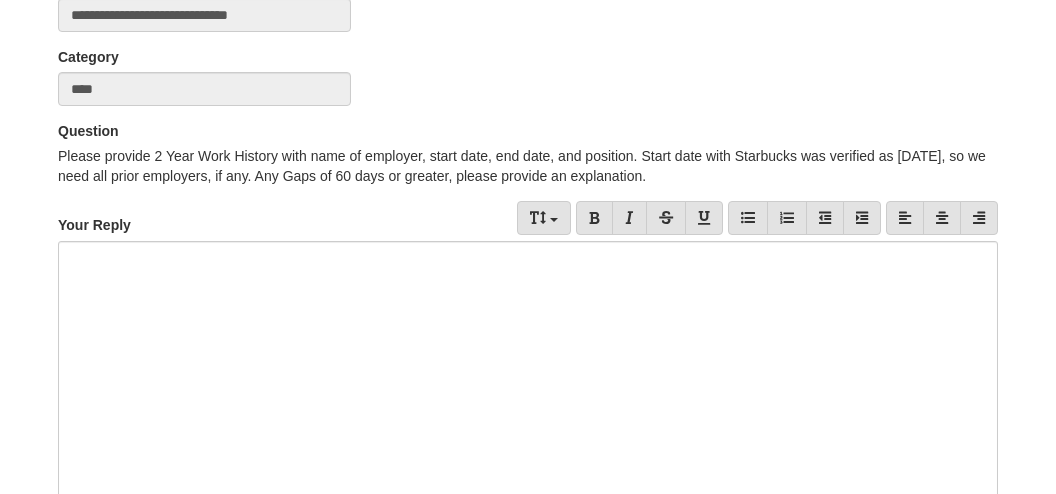click at bounding box center (528, 371) 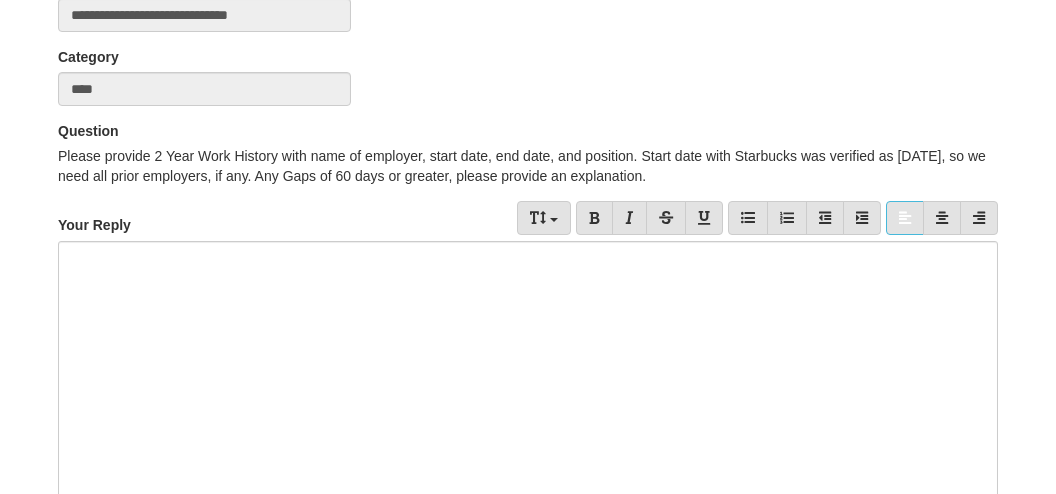 type 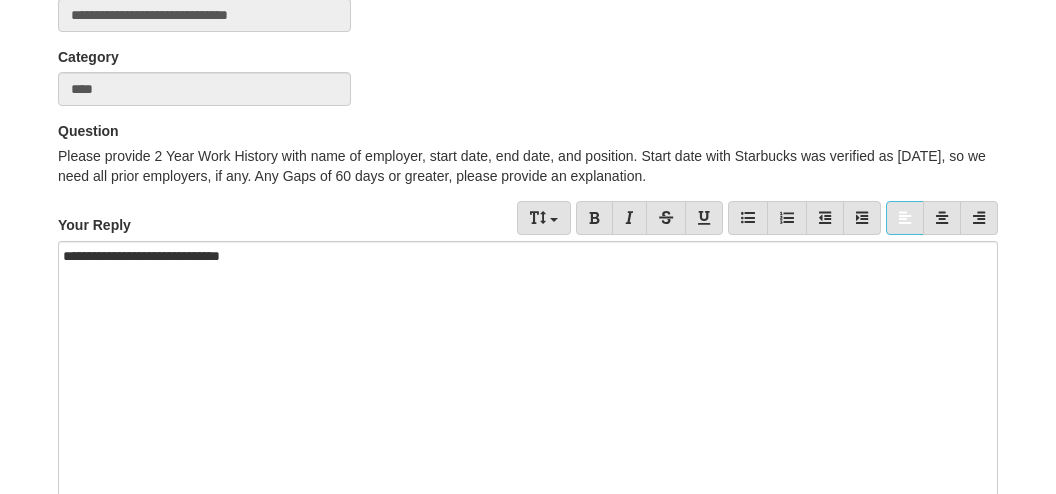 click on "**********" at bounding box center (528, 371) 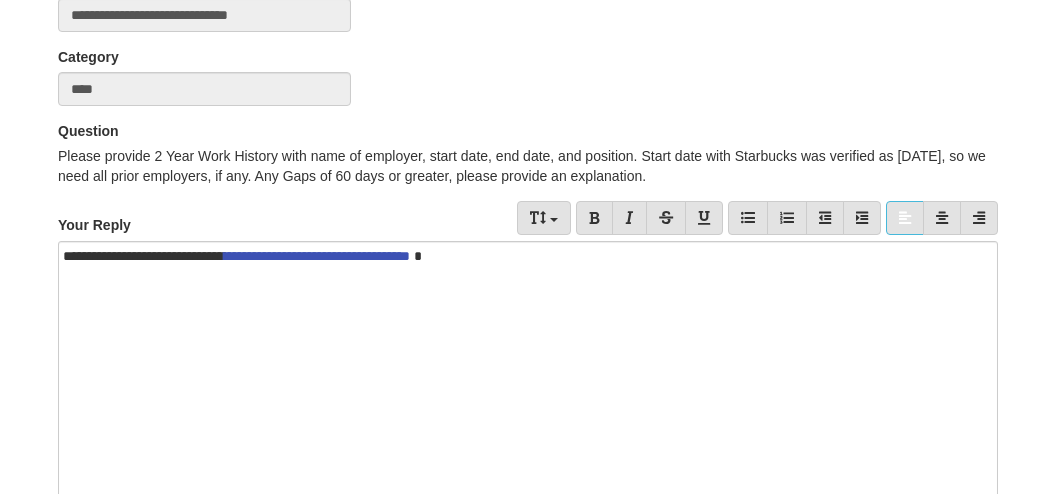 click on "**********" at bounding box center [528, 371] 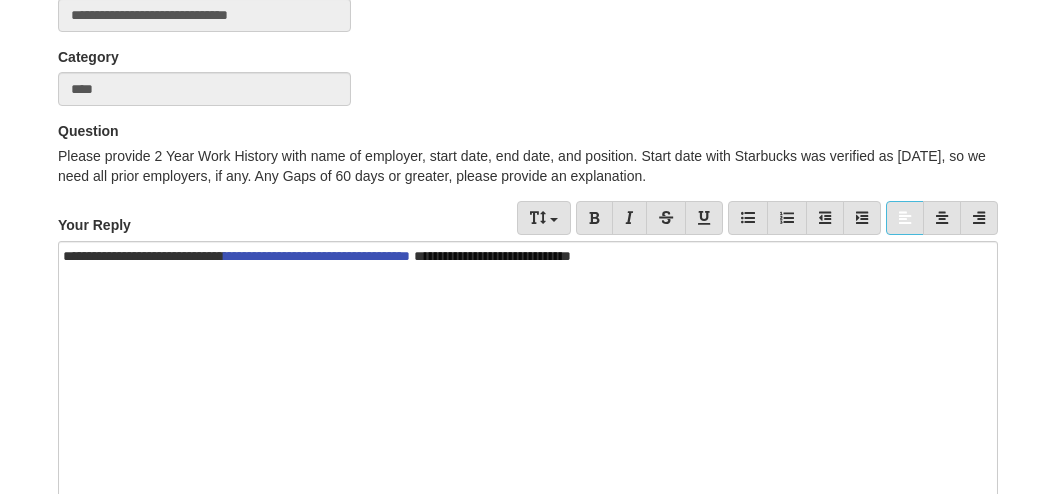 click on "**********" at bounding box center [490, 256] 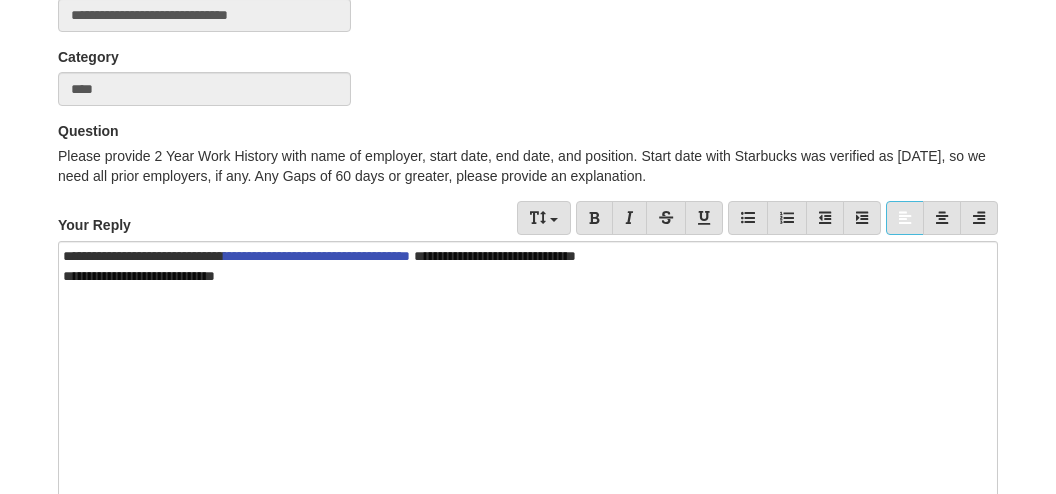 click on "**********" at bounding box center [528, 276] 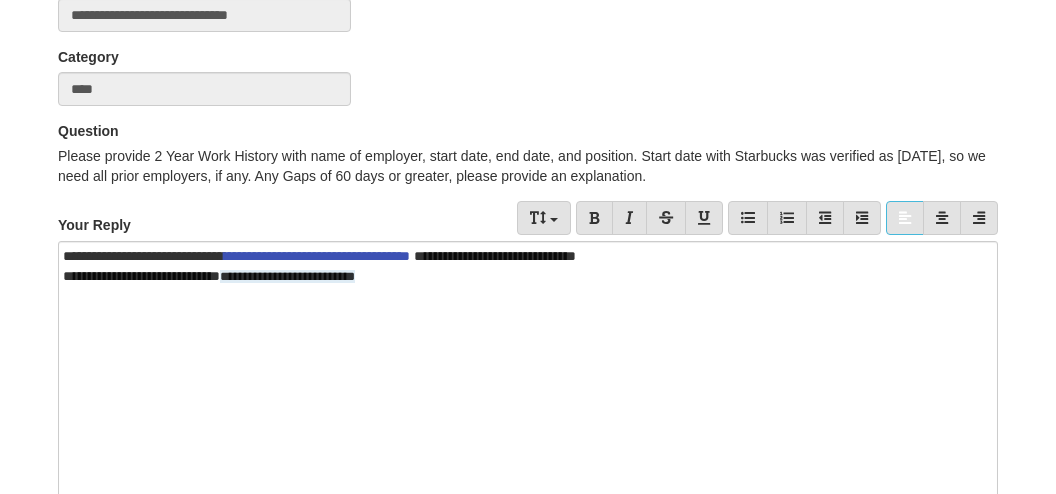 click on "**********" at bounding box center [528, 276] 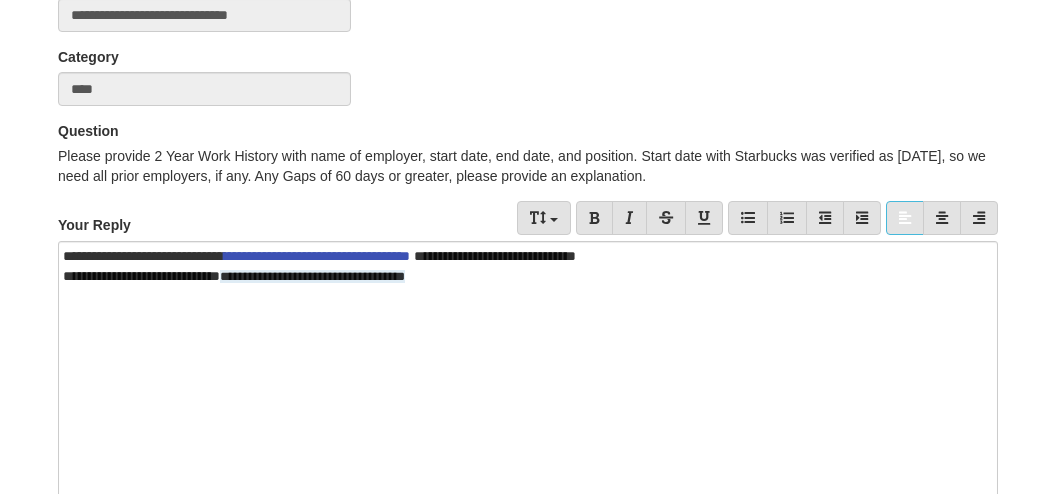 click on "**********" at bounding box center (312, 276) 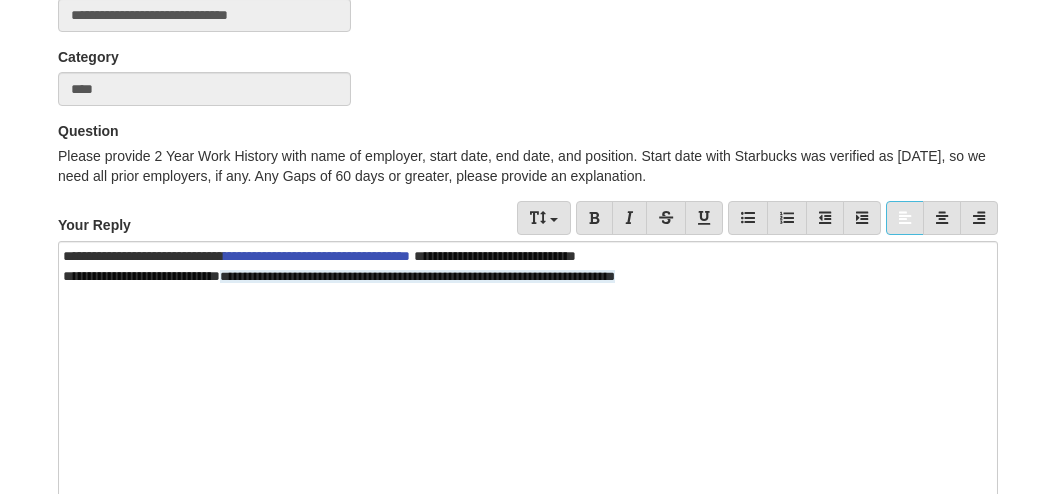 click on "**********" at bounding box center (417, 276) 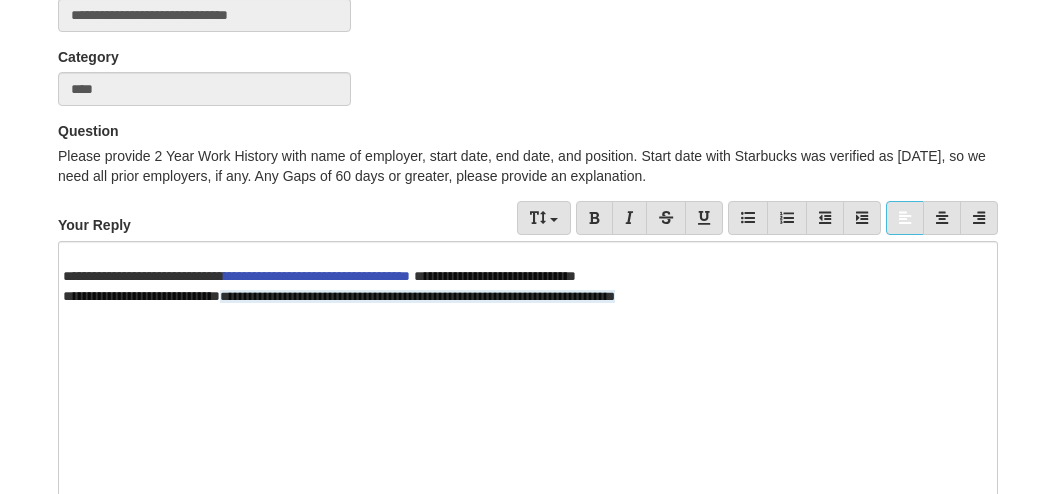 click at bounding box center [528, 256] 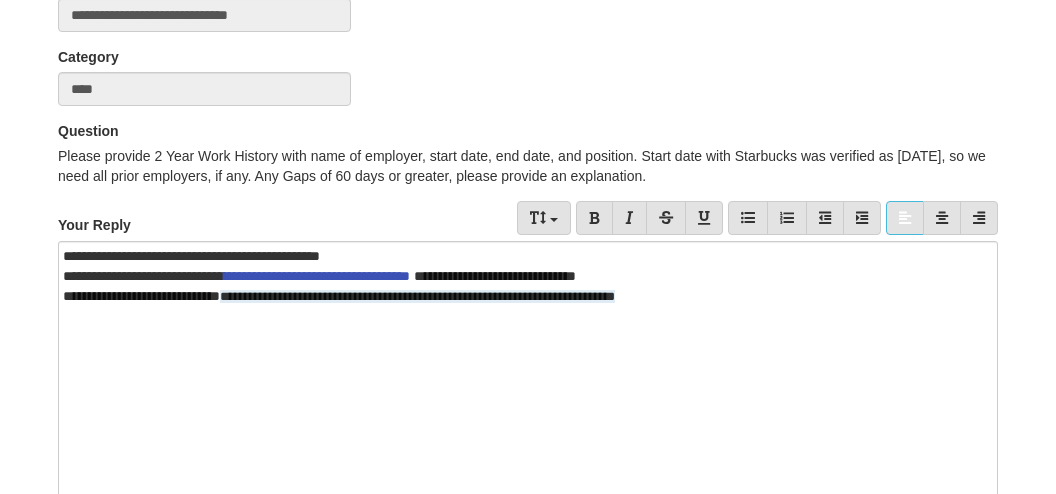 drag, startPoint x: 401, startPoint y: 261, endPoint x: 266, endPoint y: 366, distance: 171.0263 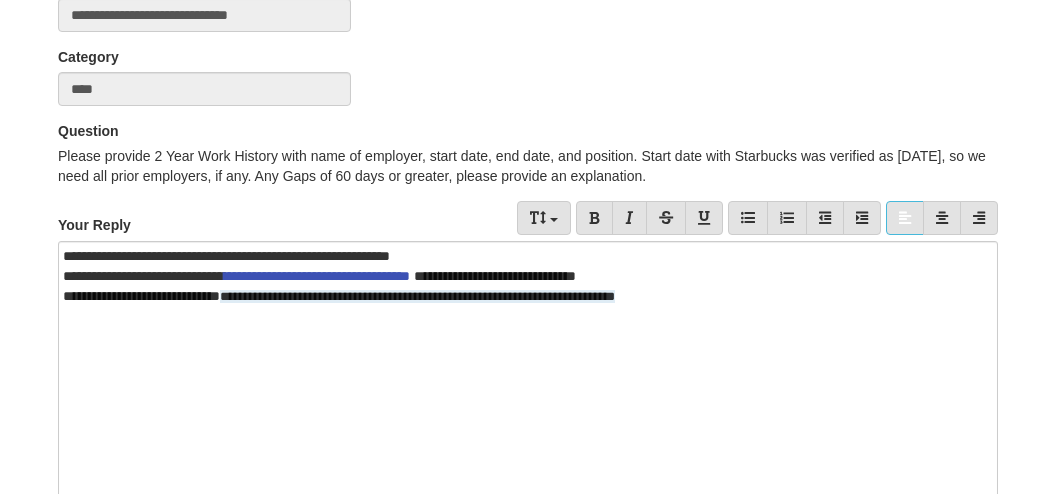 click on "**********" at bounding box center [520, 256] 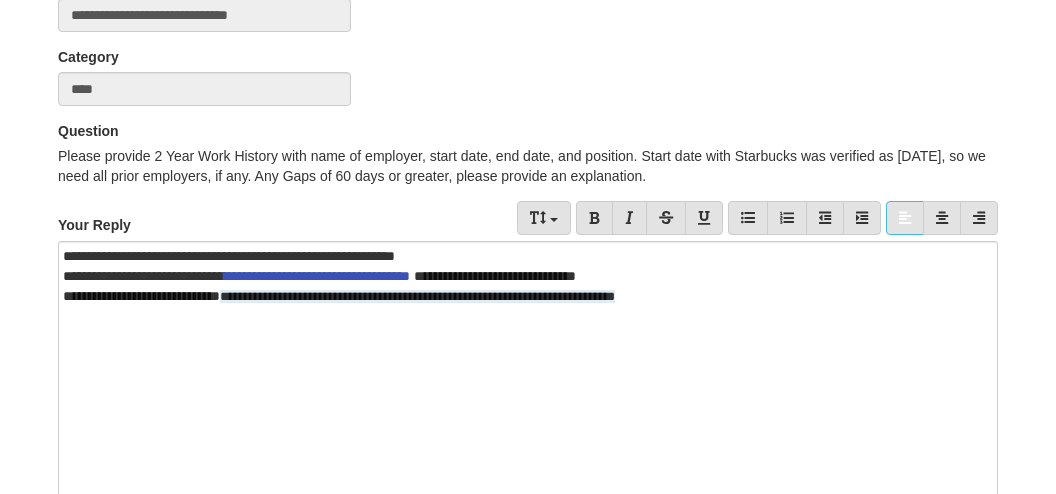 click on "**********" at bounding box center [520, 256] 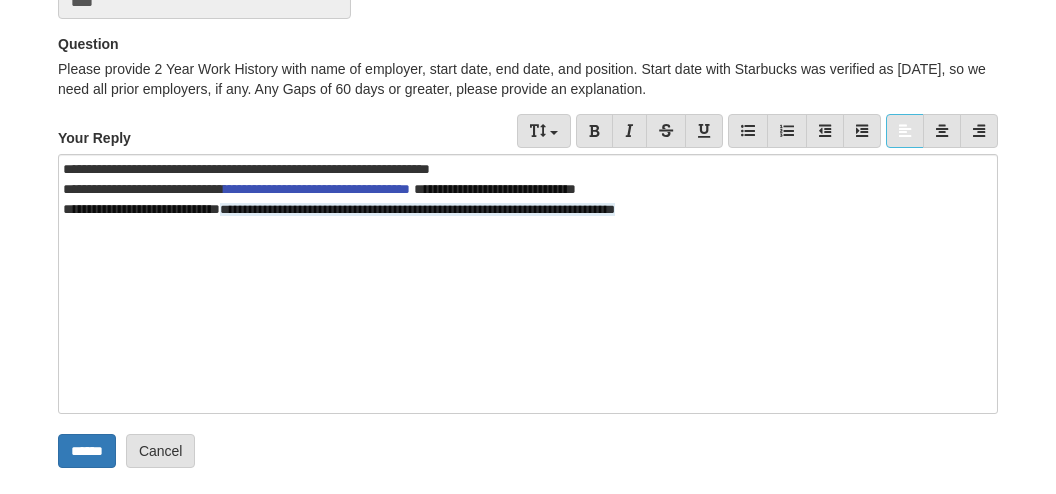 scroll, scrollTop: 414, scrollLeft: 0, axis: vertical 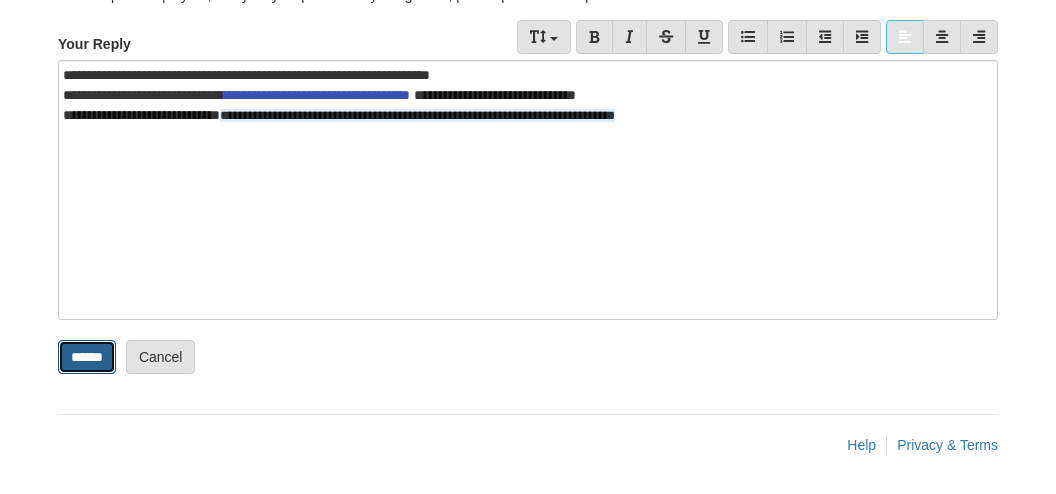 click on "******" at bounding box center (87, 357) 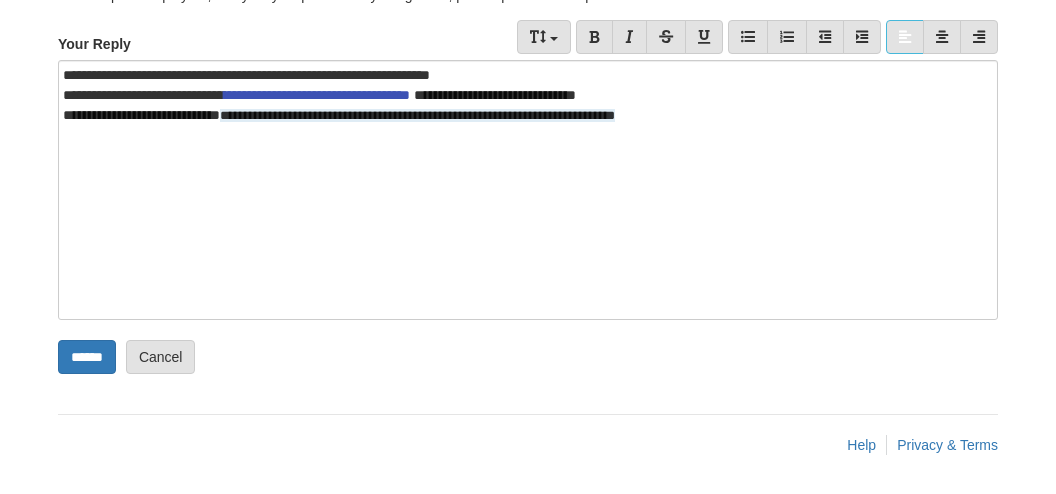 click on "**********" at bounding box center [528, 190] 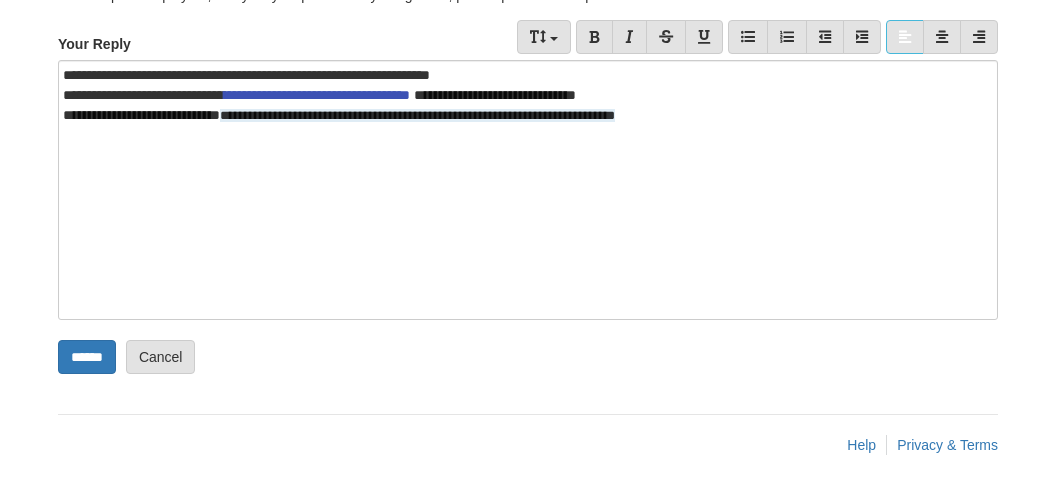 click on "**********" at bounding box center [528, 190] 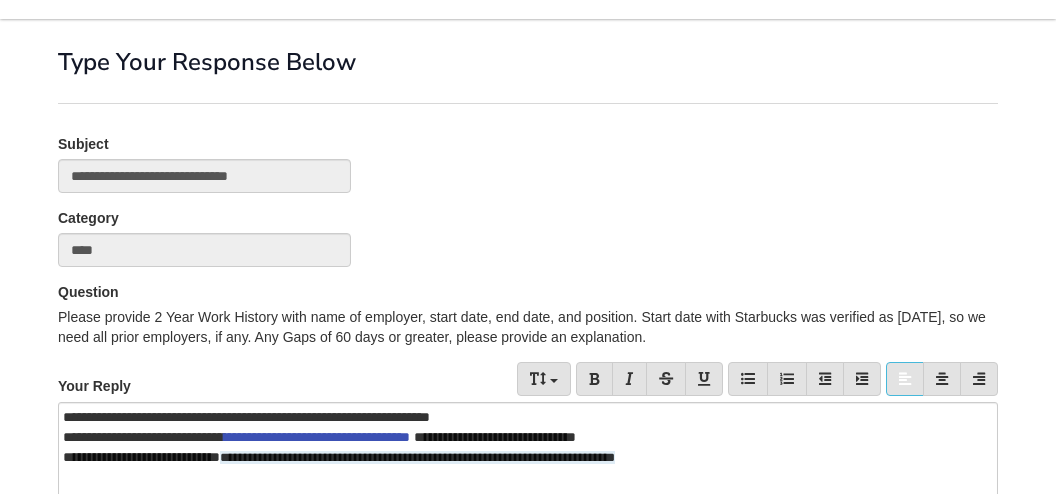 scroll, scrollTop: 55, scrollLeft: 0, axis: vertical 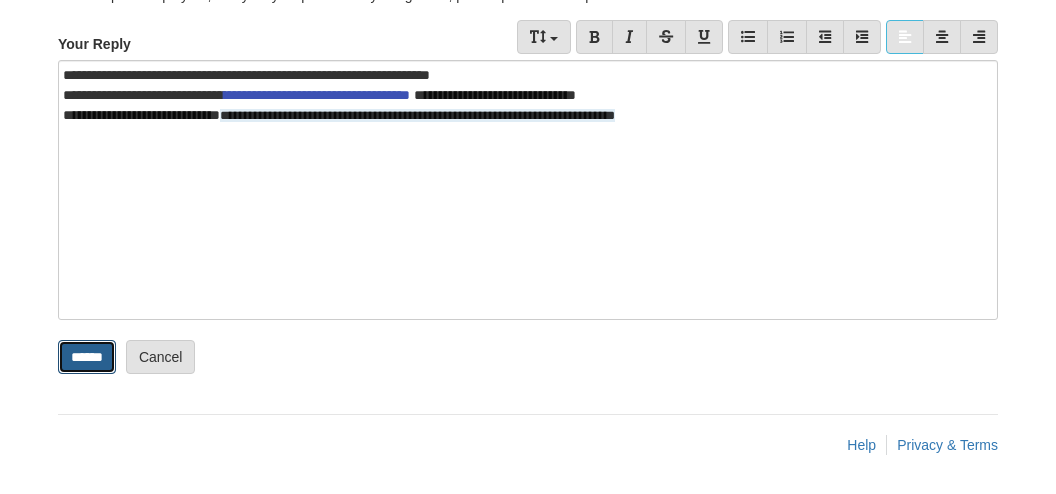 click on "******" at bounding box center [87, 357] 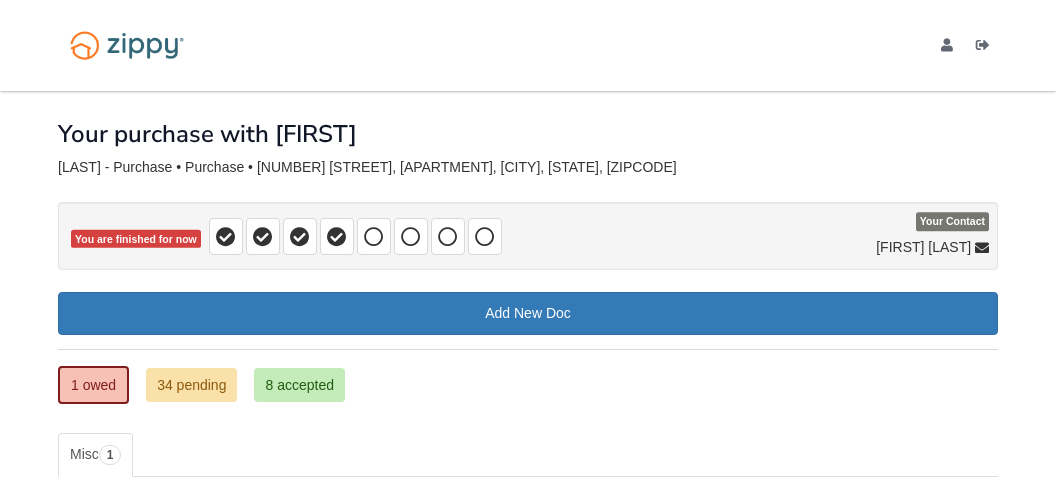 scroll, scrollTop: 0, scrollLeft: 0, axis: both 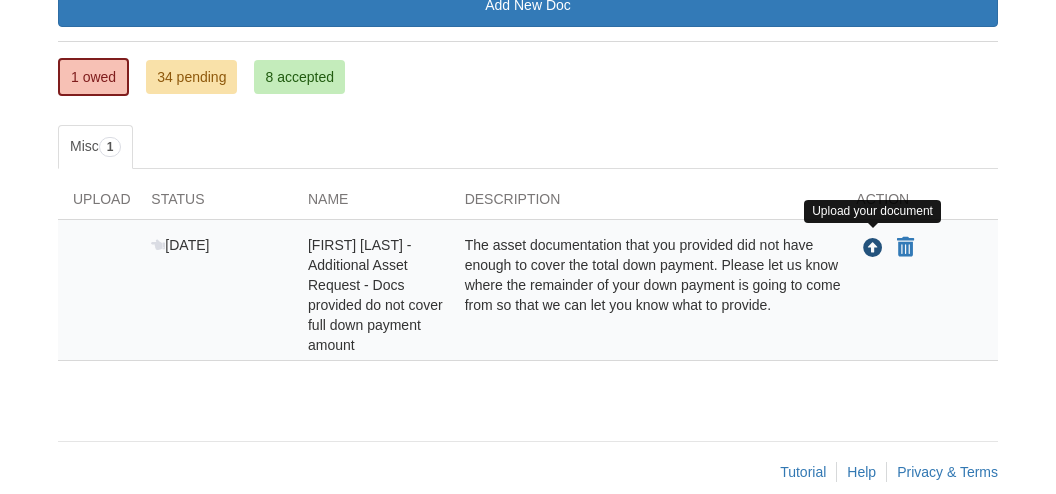 click at bounding box center (873, 249) 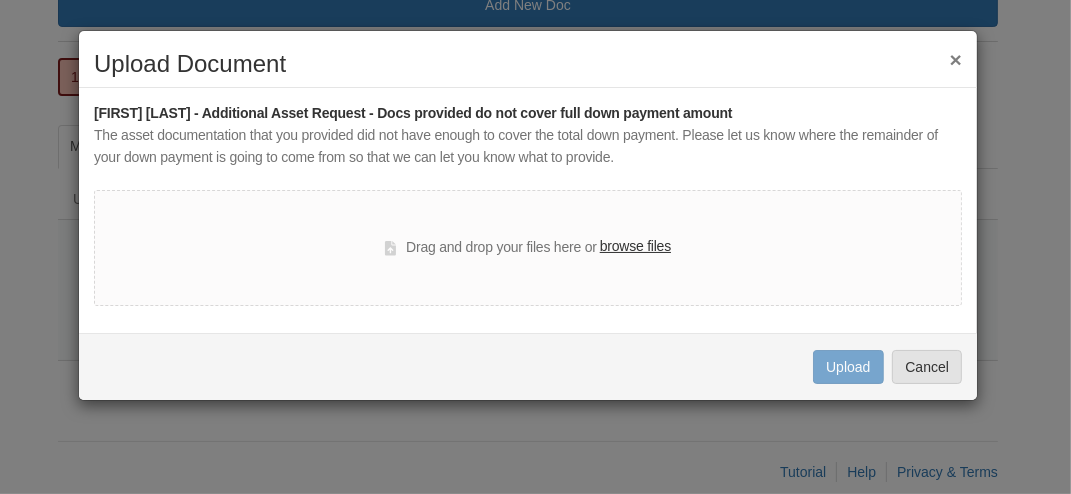 click on "browse files" at bounding box center [635, 247] 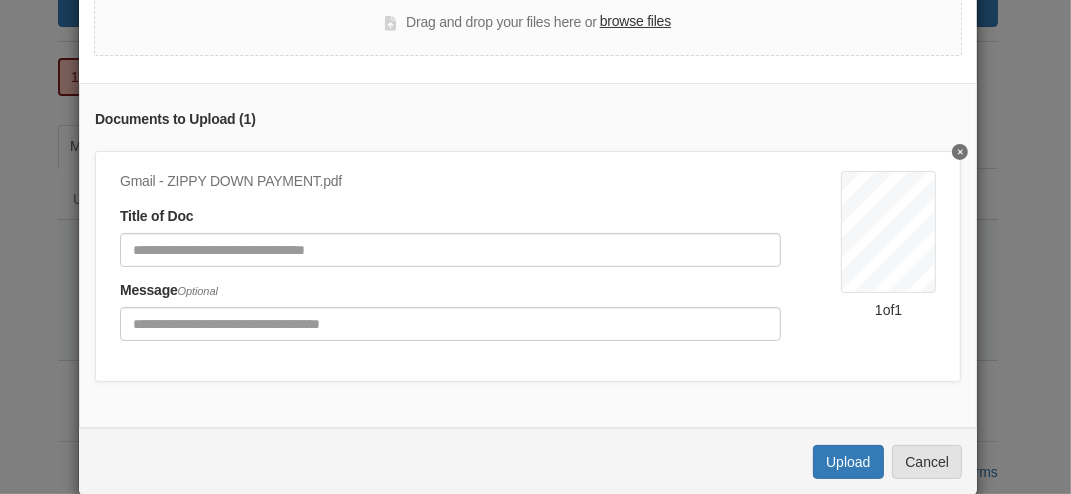 scroll, scrollTop: 245, scrollLeft: 0, axis: vertical 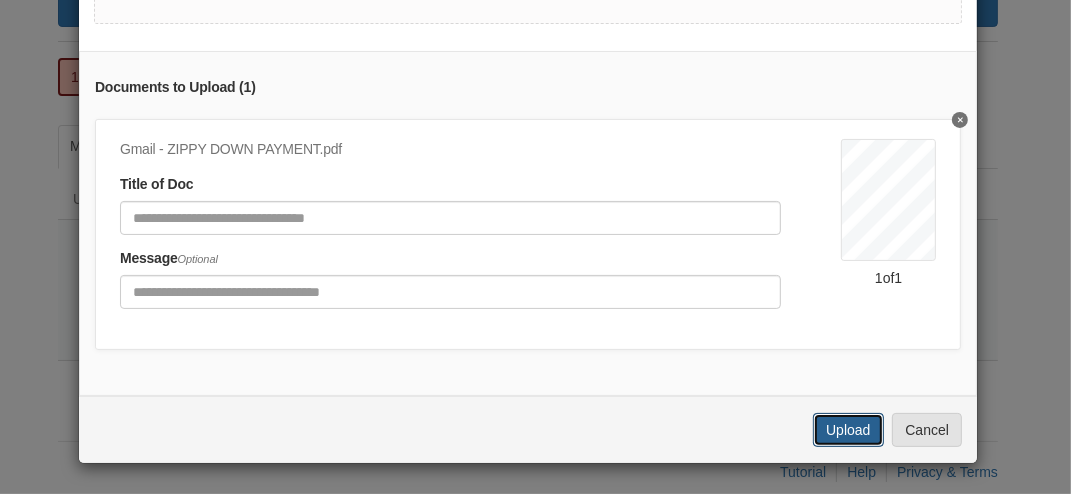 click on "Upload" at bounding box center [848, 430] 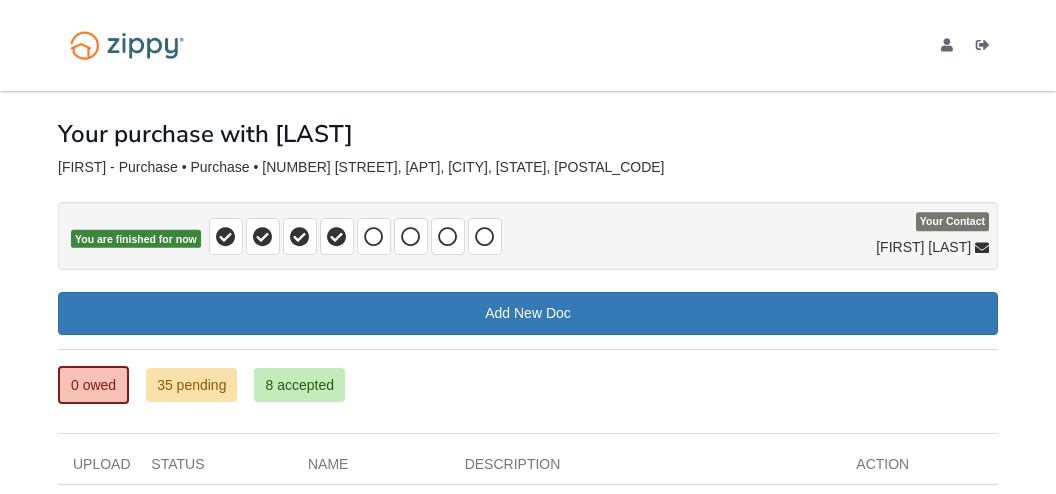scroll, scrollTop: 149, scrollLeft: 0, axis: vertical 